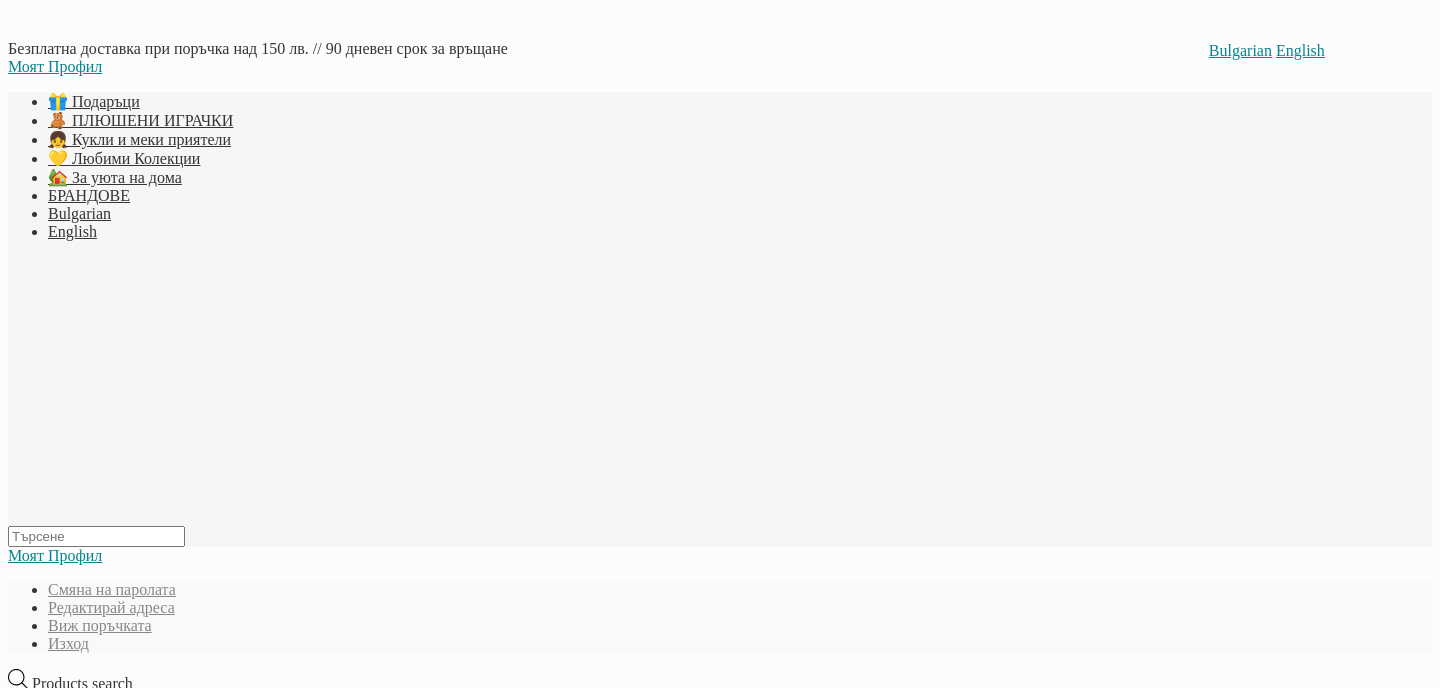 scroll, scrollTop: 0, scrollLeft: 0, axis: both 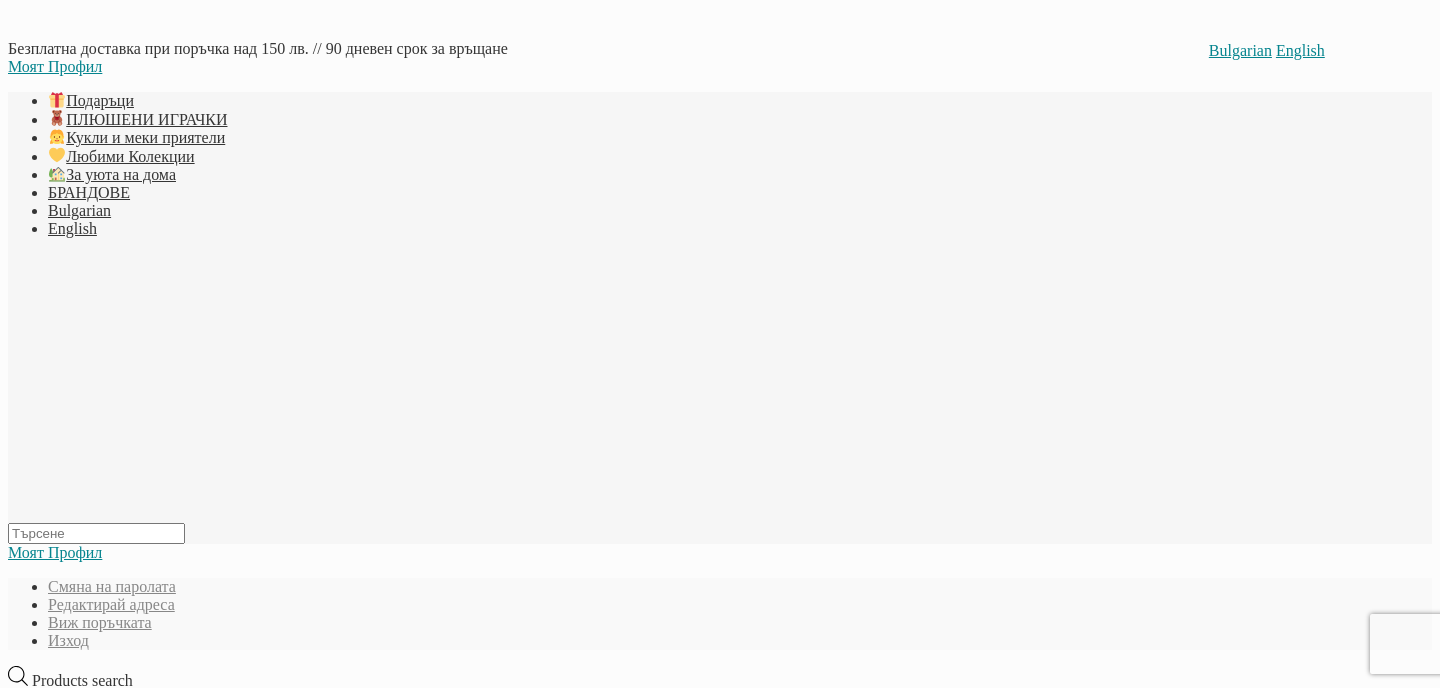 click at bounding box center (1001, 4767) 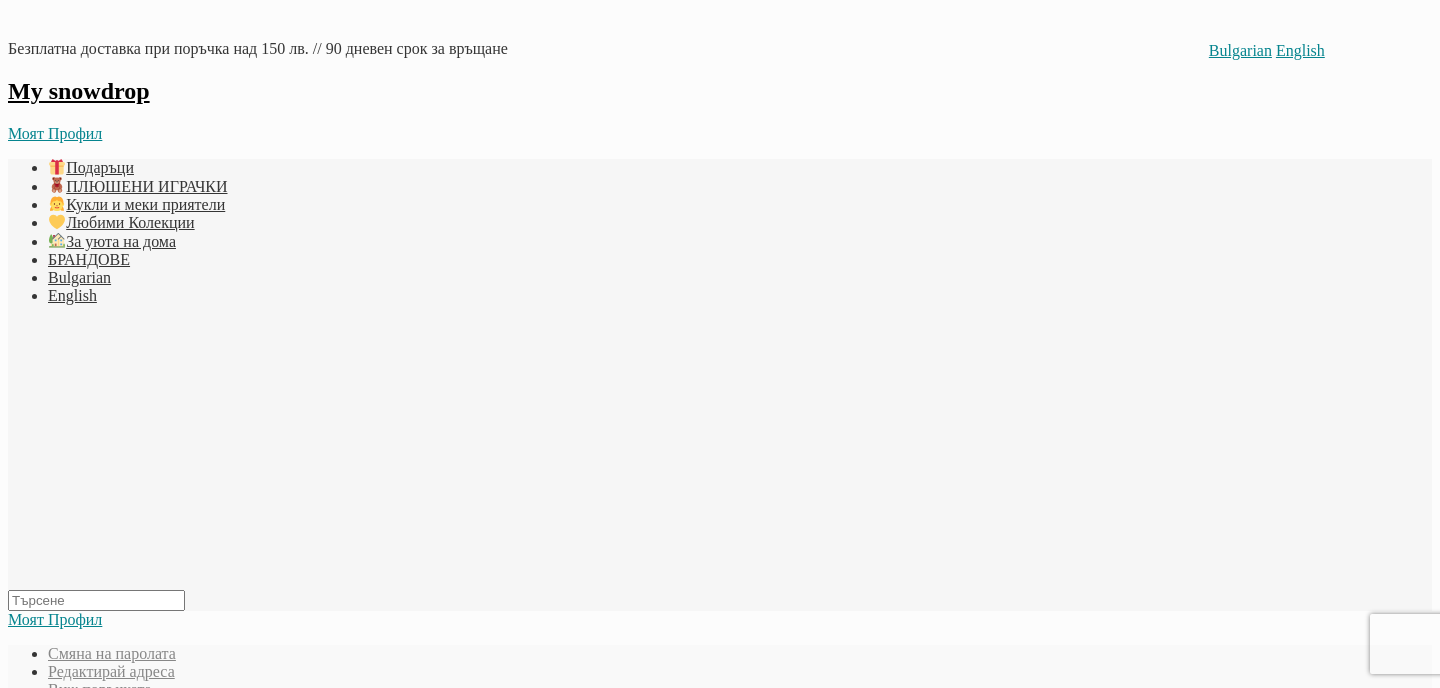 scroll, scrollTop: 0, scrollLeft: 0, axis: both 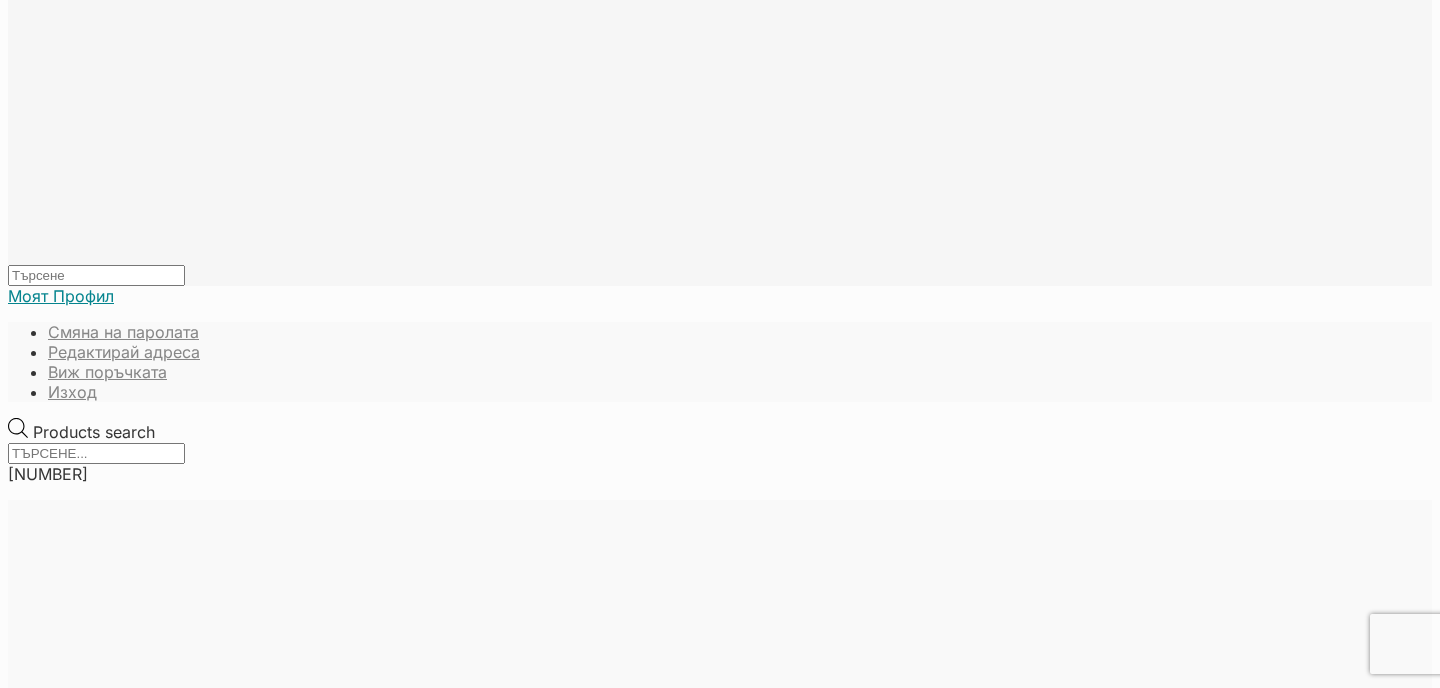 click at bounding box center [1001, 4665] 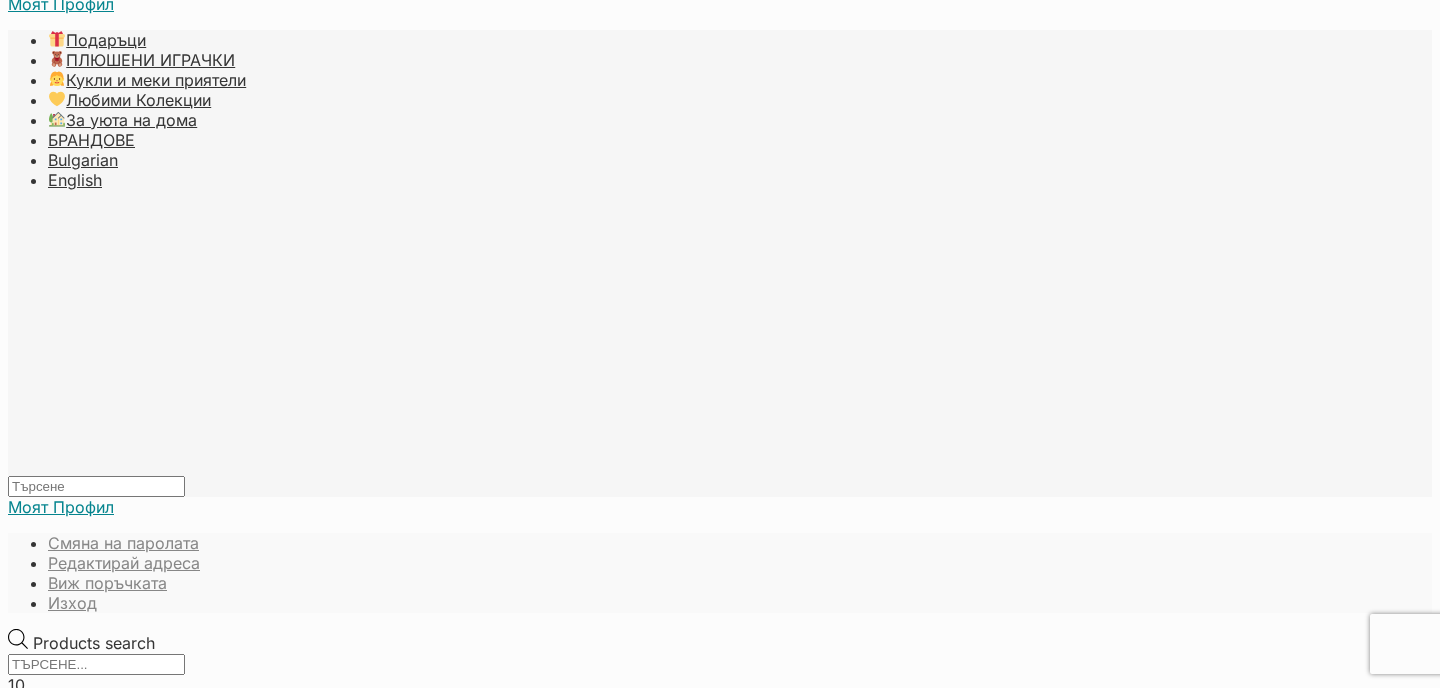 scroll, scrollTop: 0, scrollLeft: 0, axis: both 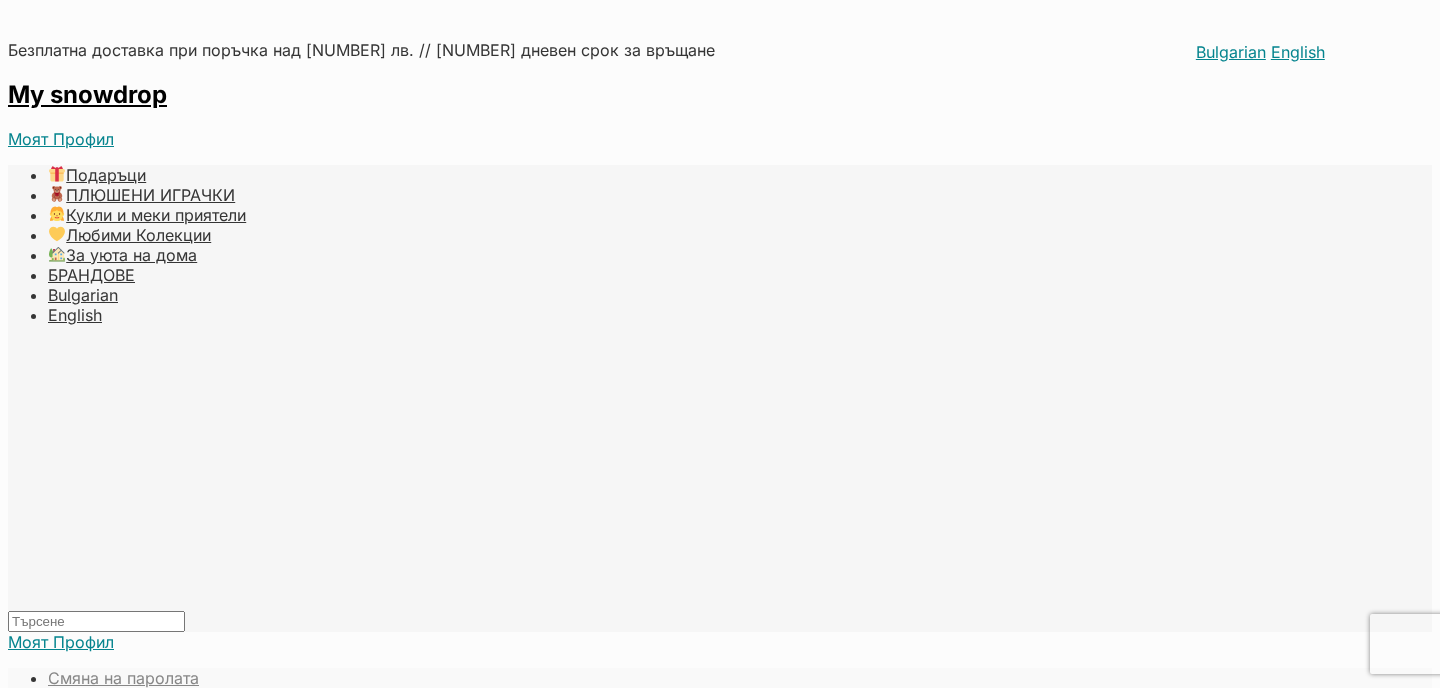 click on "My snowdrop" at bounding box center (87, 2007) 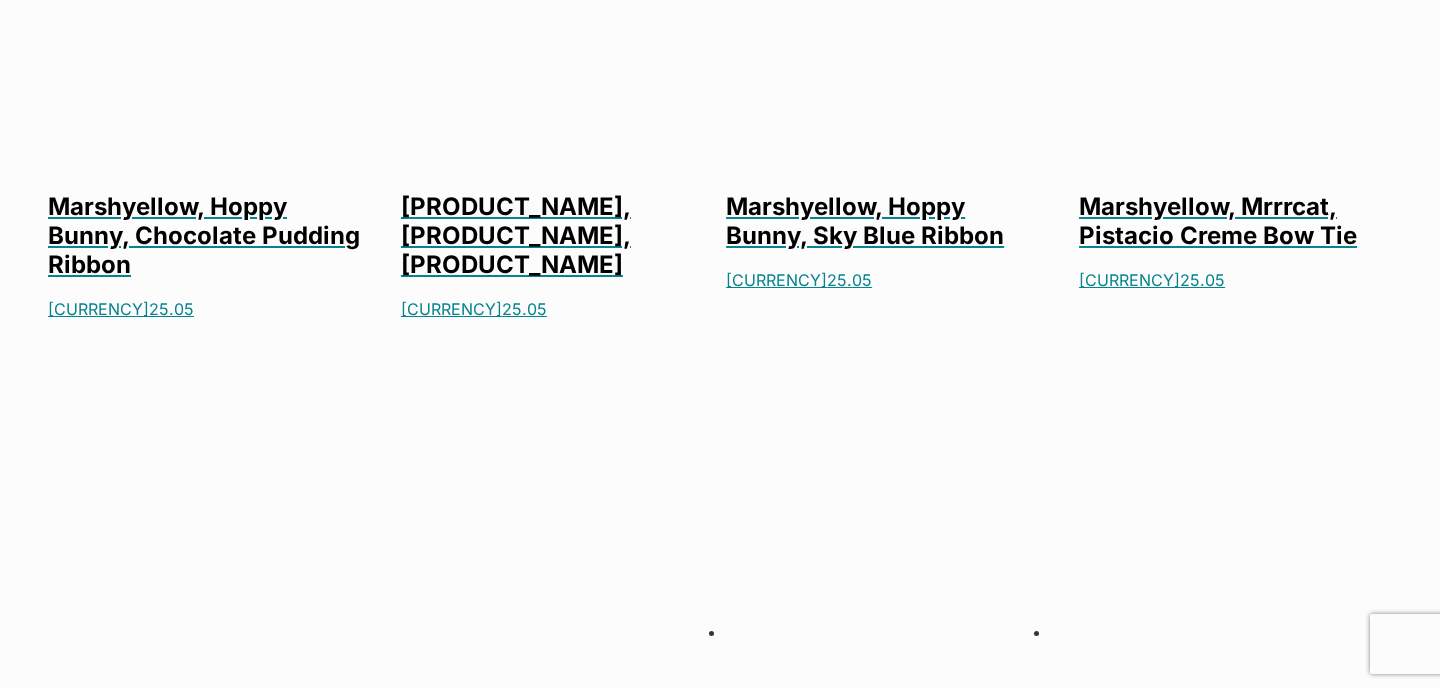 scroll, scrollTop: 9287, scrollLeft: 0, axis: vertical 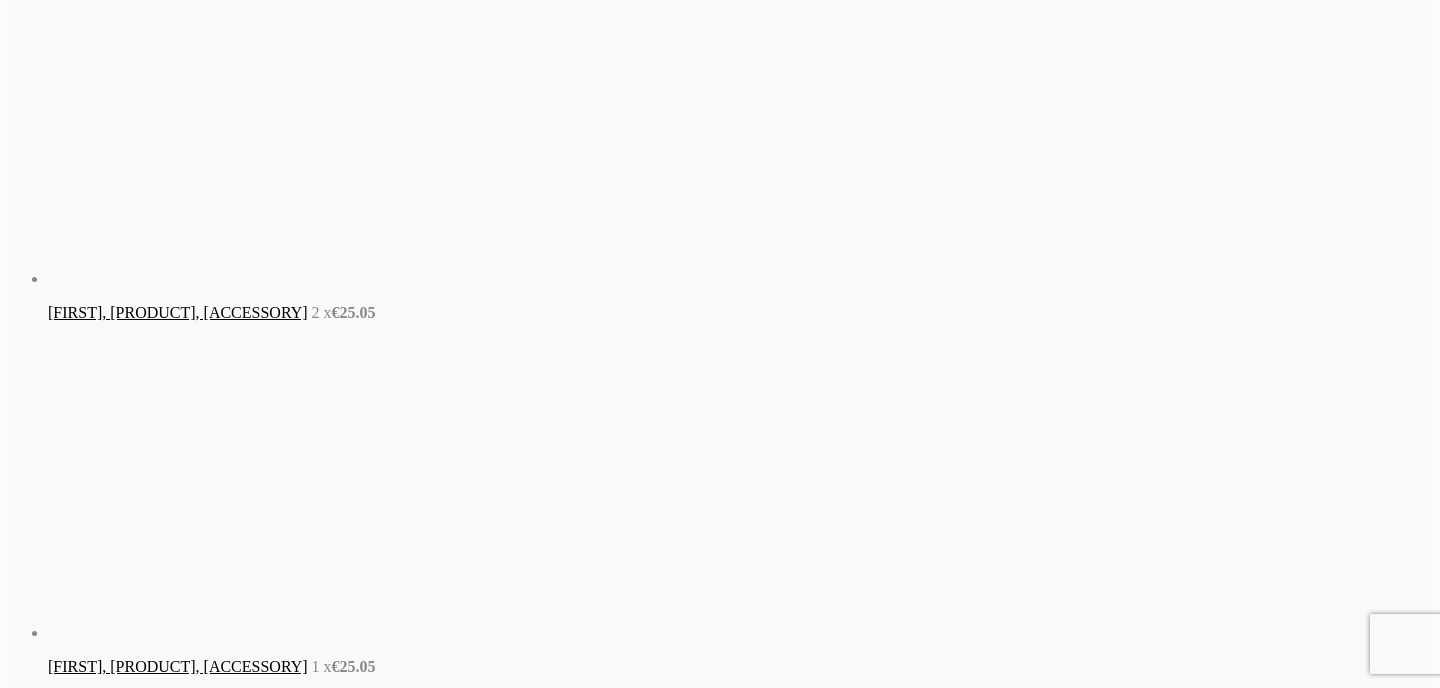 click at bounding box center [648, 5907] 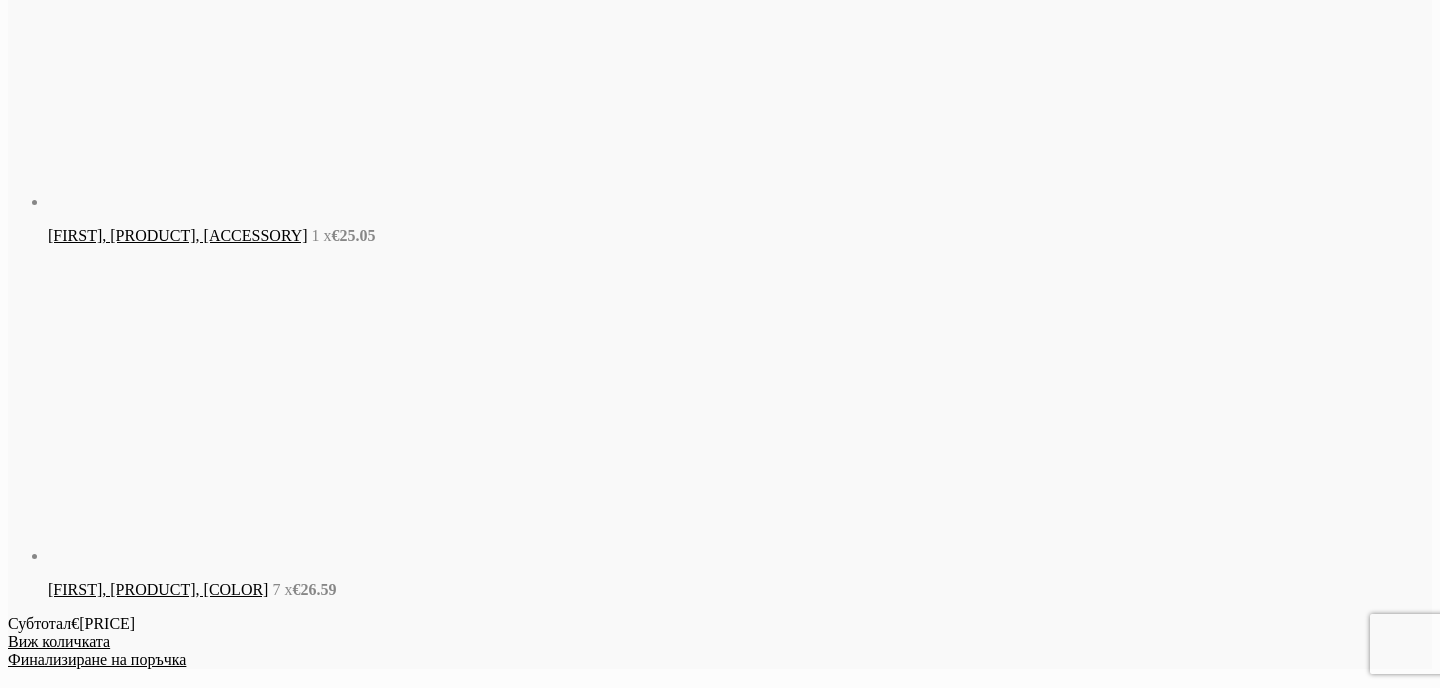 scroll, scrollTop: 1236, scrollLeft: 0, axis: vertical 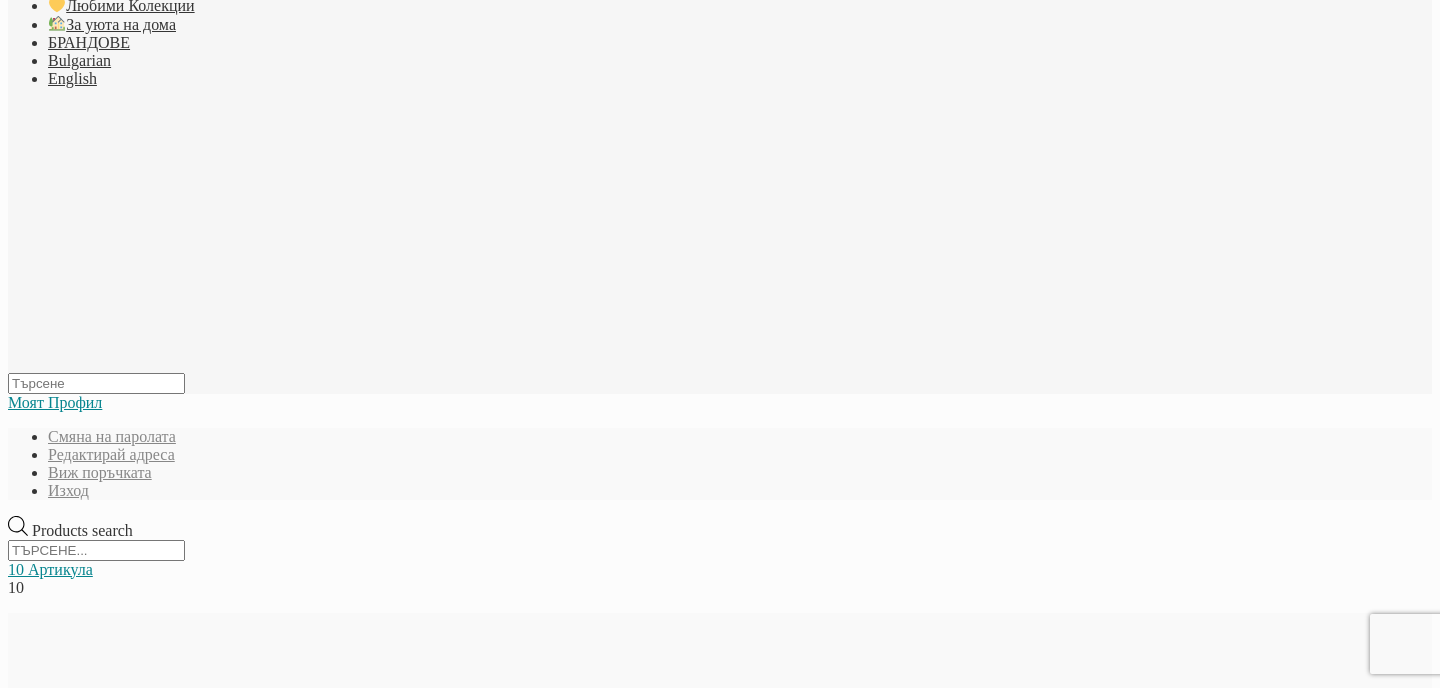 click on "Купи" at bounding box center [510, 5132] 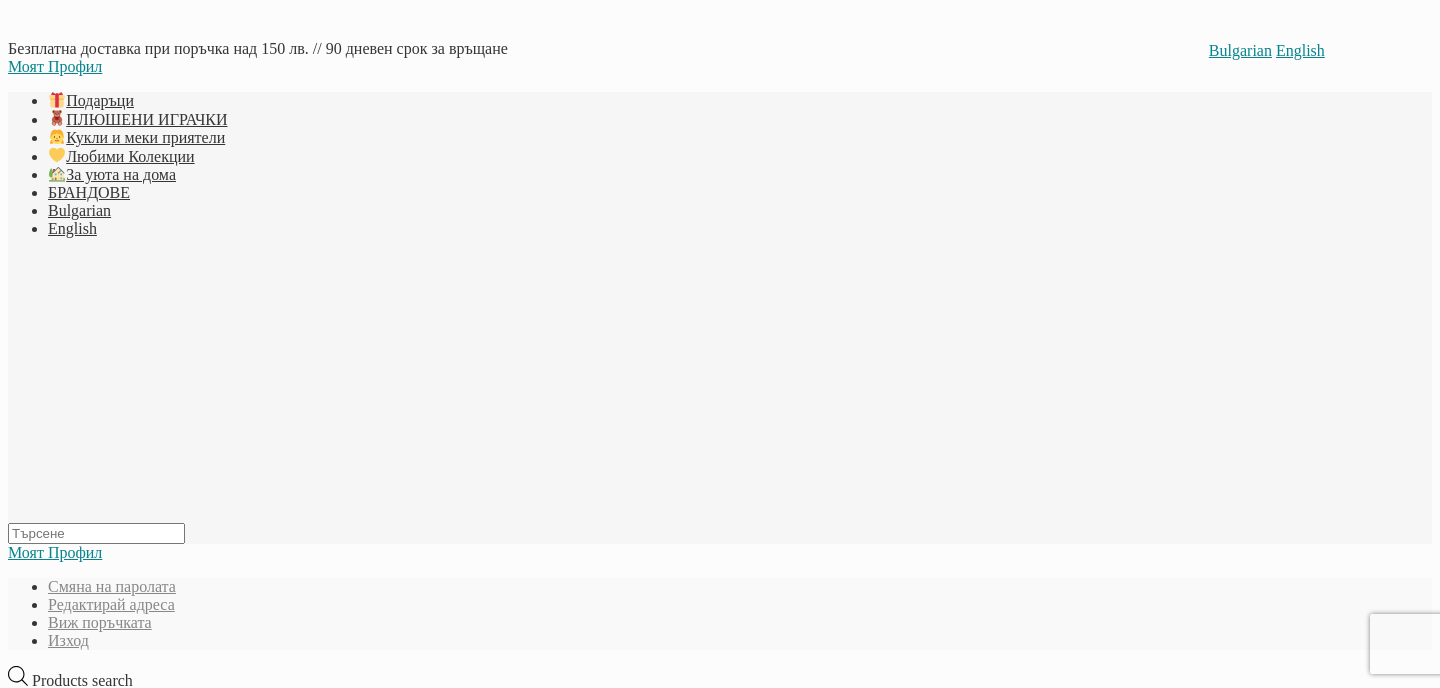 scroll, scrollTop: 0, scrollLeft: 0, axis: both 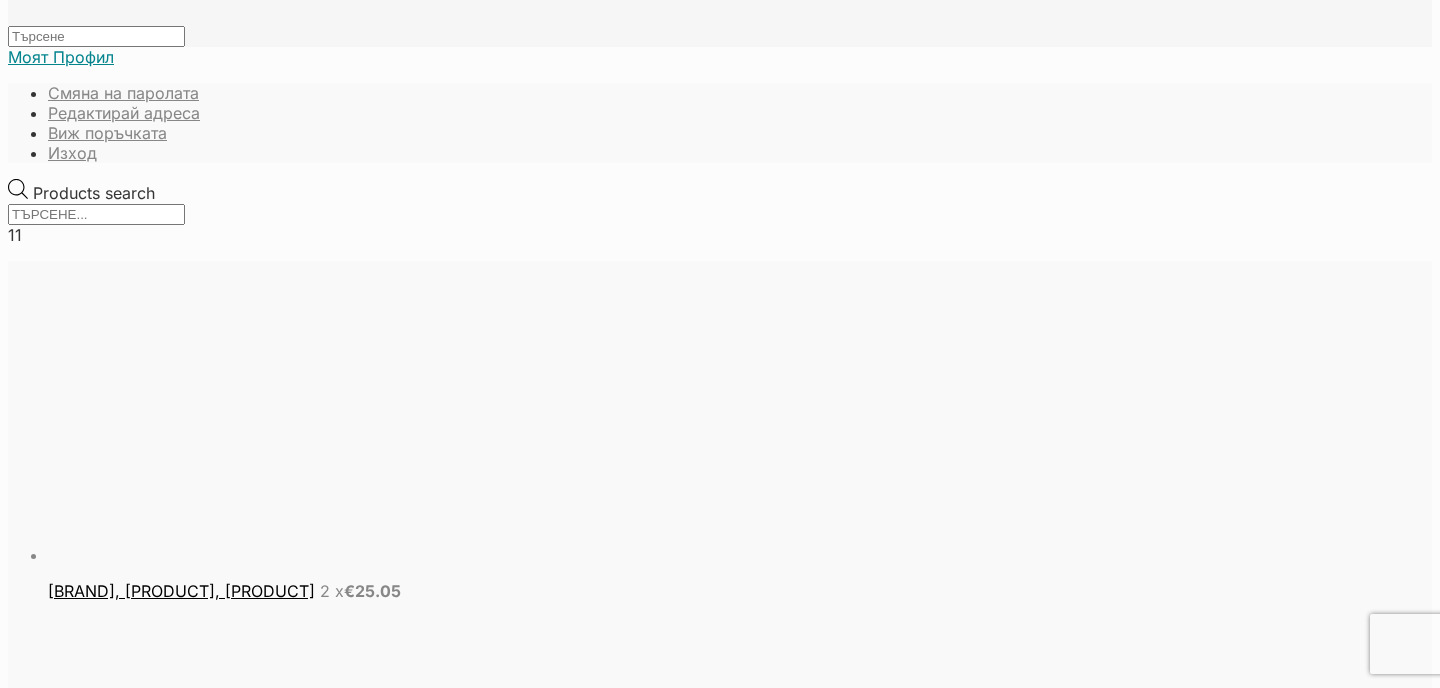 click at bounding box center (1001, 4782) 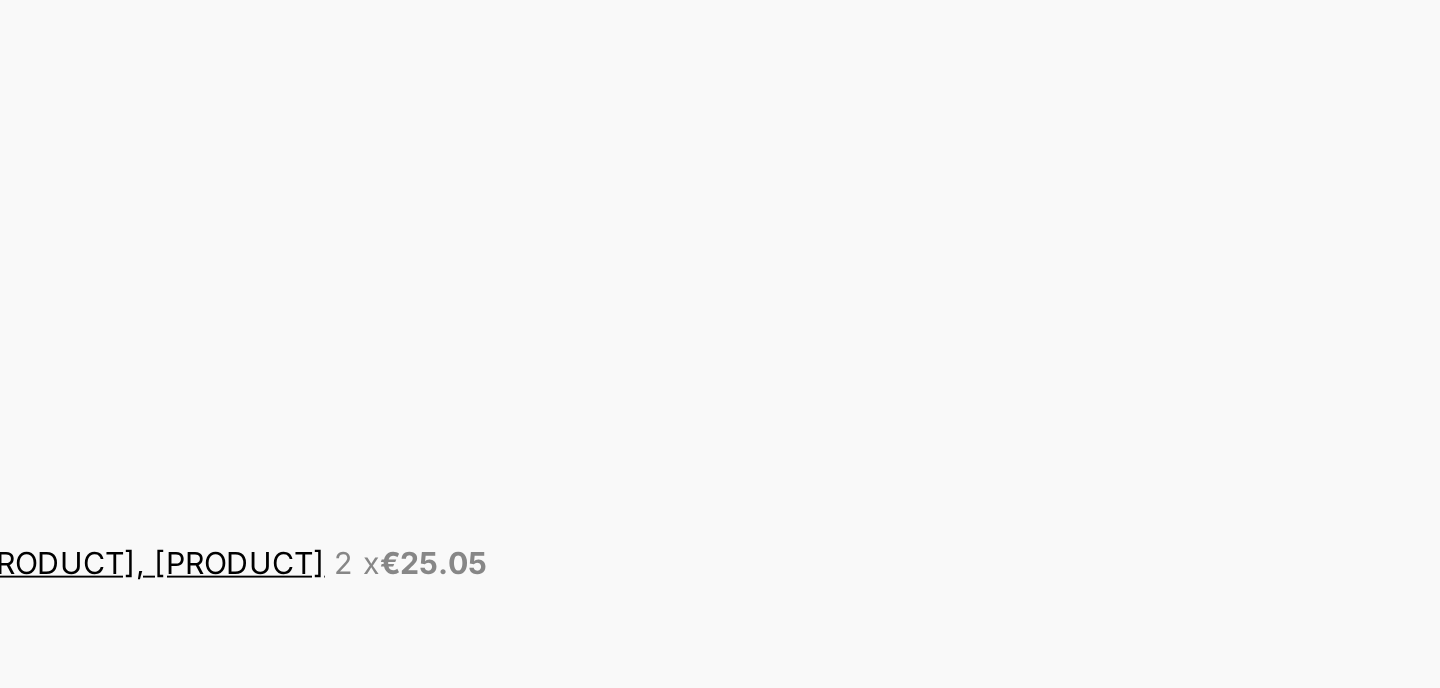 click on "ADD TO BAG" at bounding box center (564, 5535) 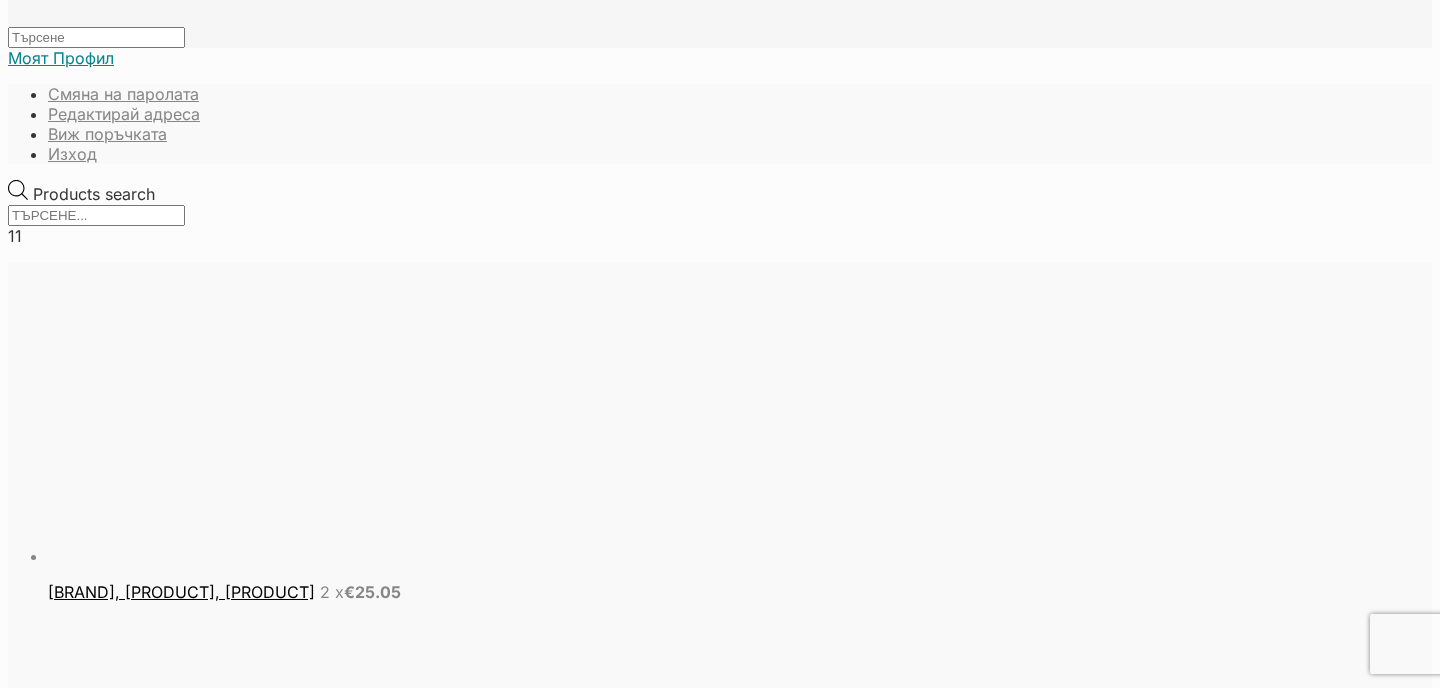 click on "ADD TO BAG" at bounding box center [564, 5536] 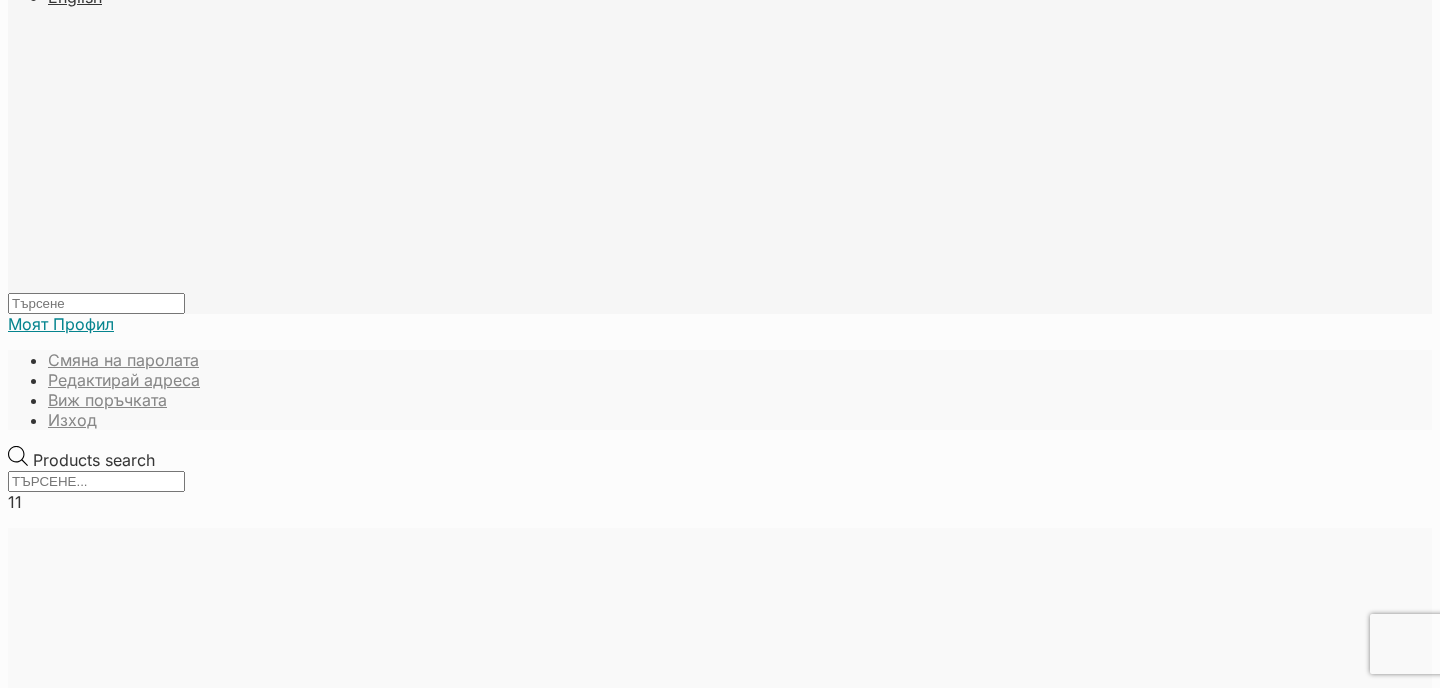 scroll, scrollTop: 519, scrollLeft: 0, axis: vertical 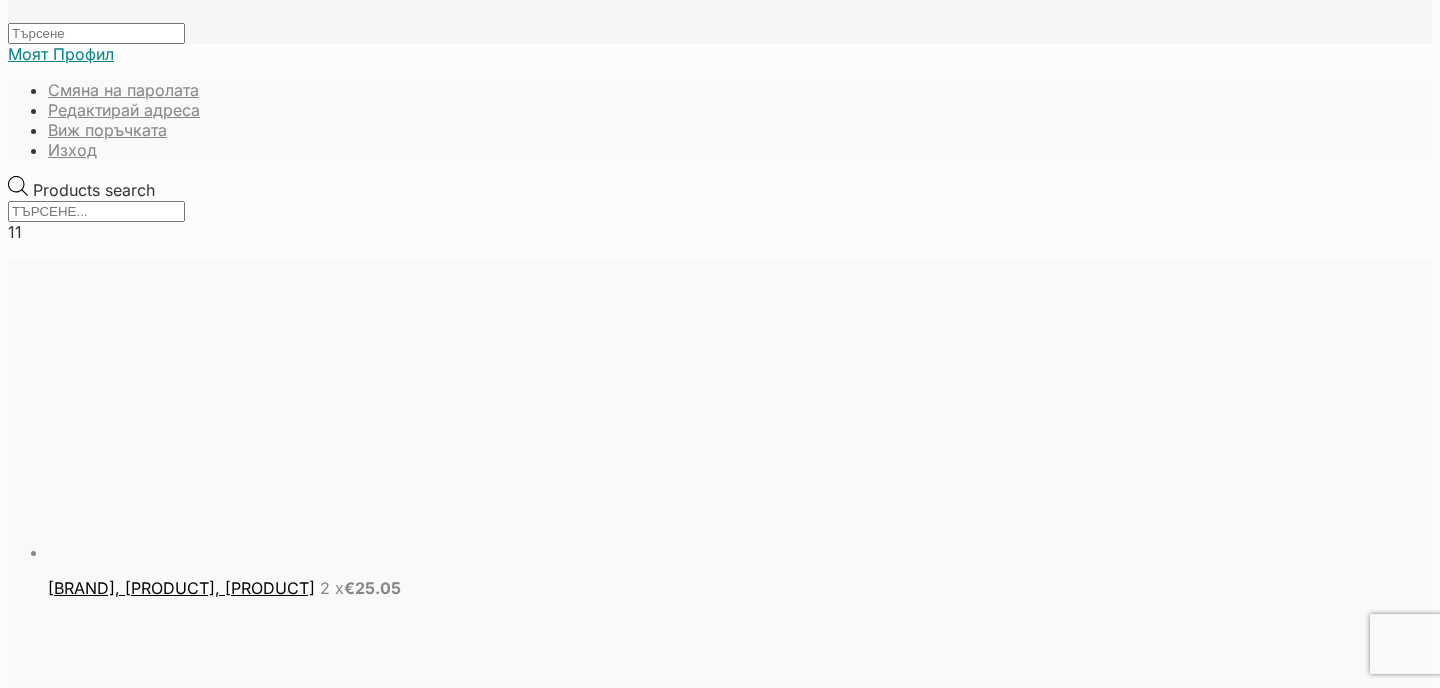 click on "ADD TO BAG" at bounding box center [917, 5532] 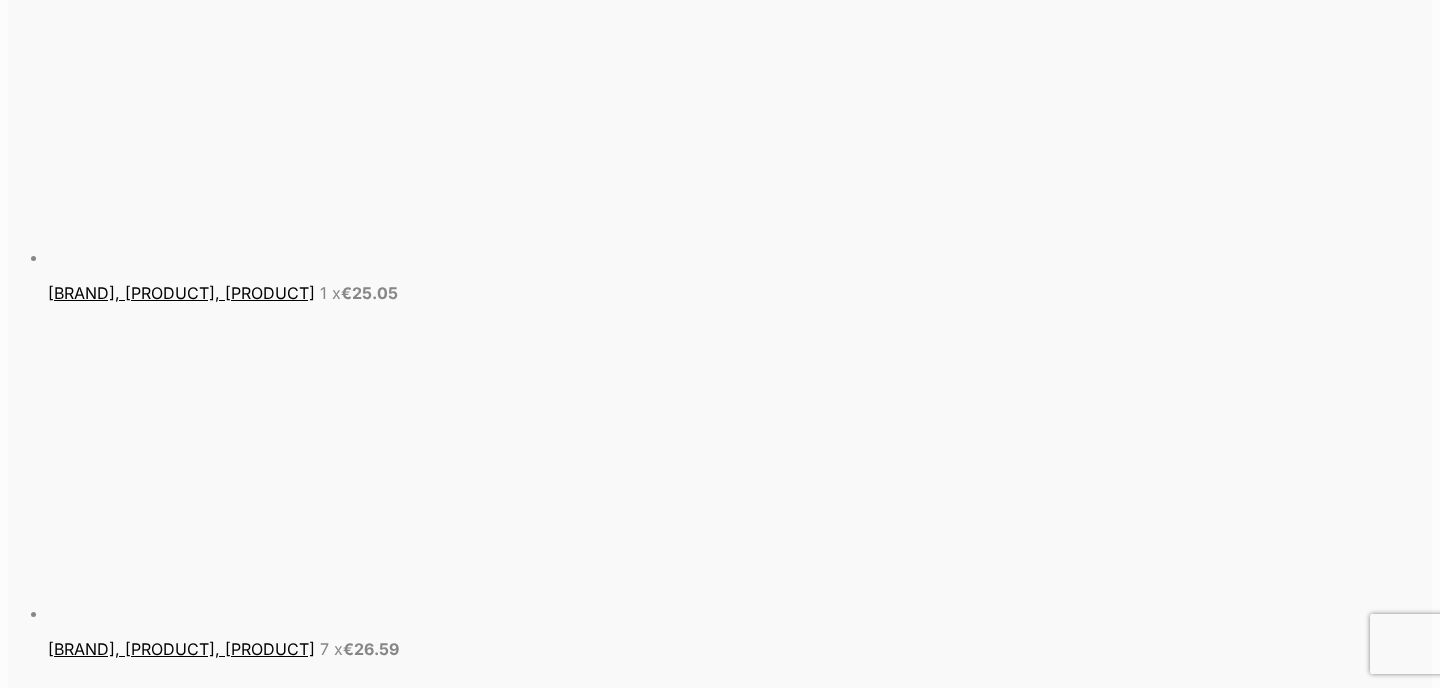 scroll, scrollTop: 1284, scrollLeft: 0, axis: vertical 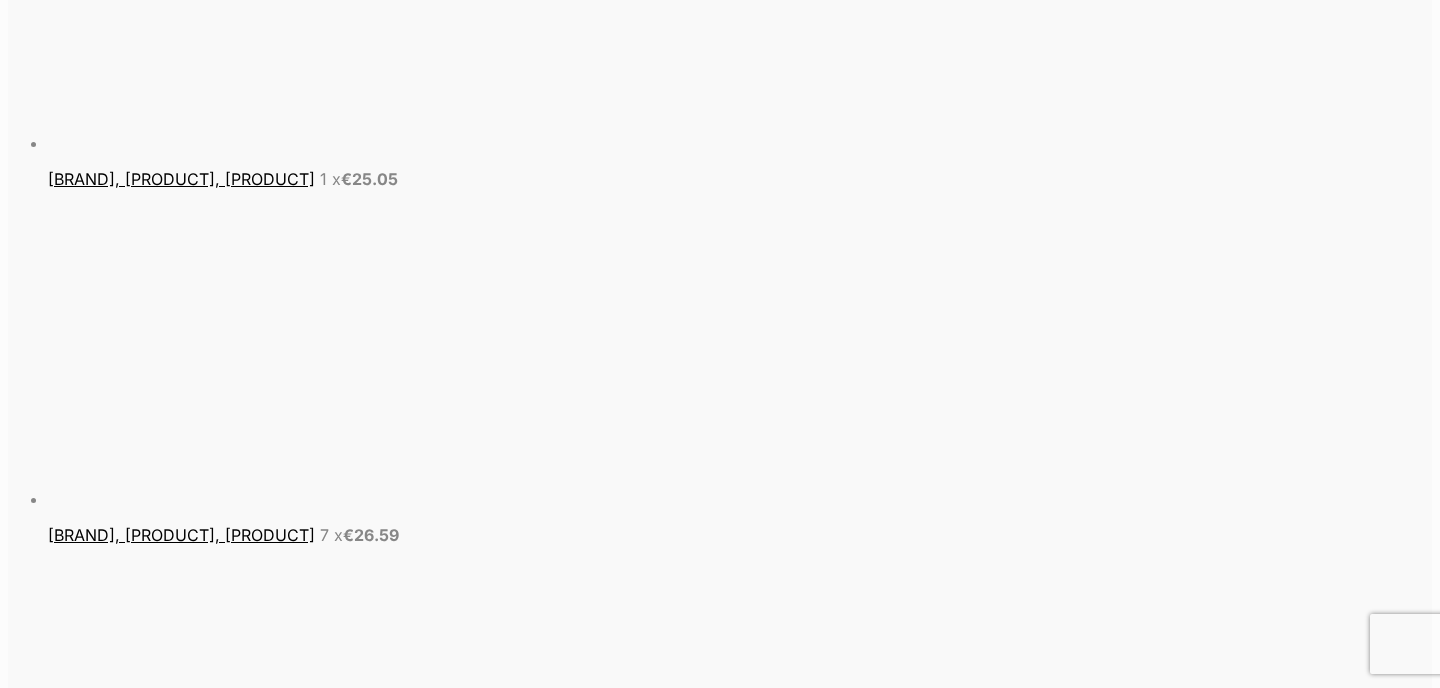 click on "ADD TO BAG" at bounding box center [564, 6759] 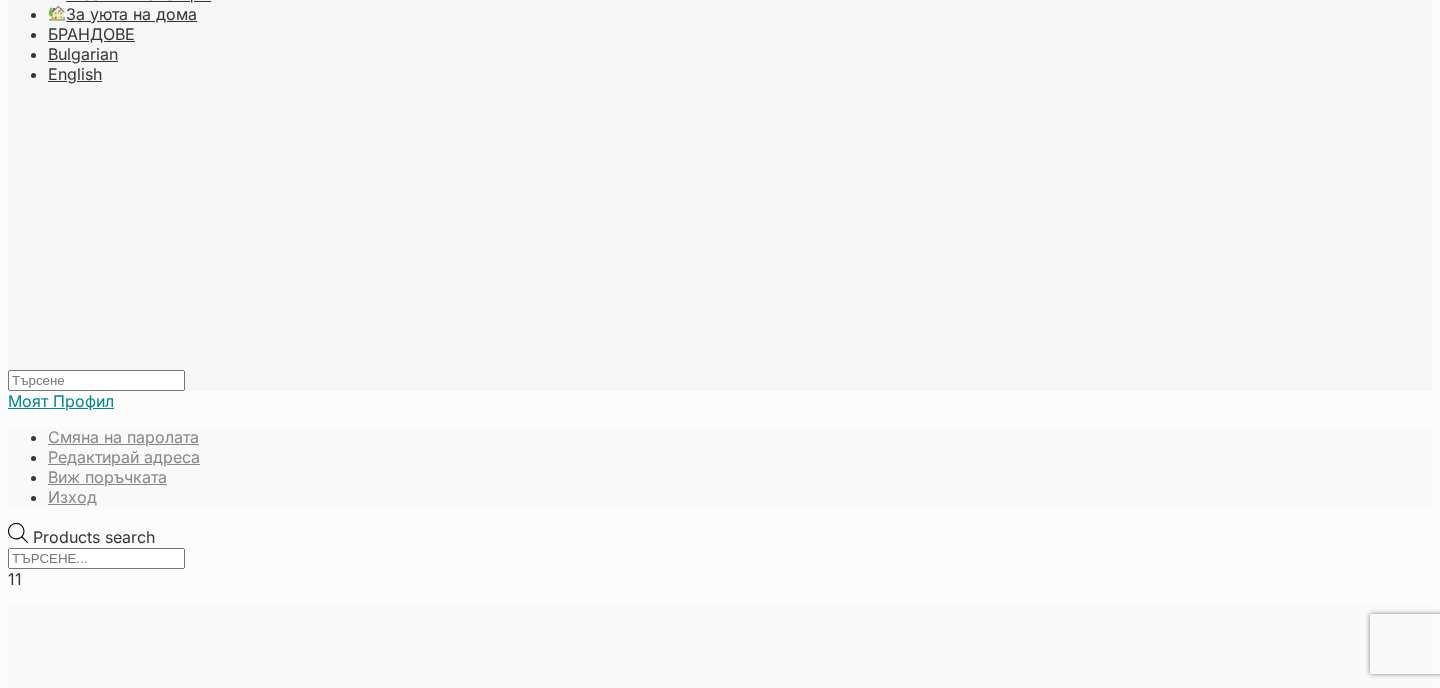 scroll, scrollTop: 7, scrollLeft: 0, axis: vertical 